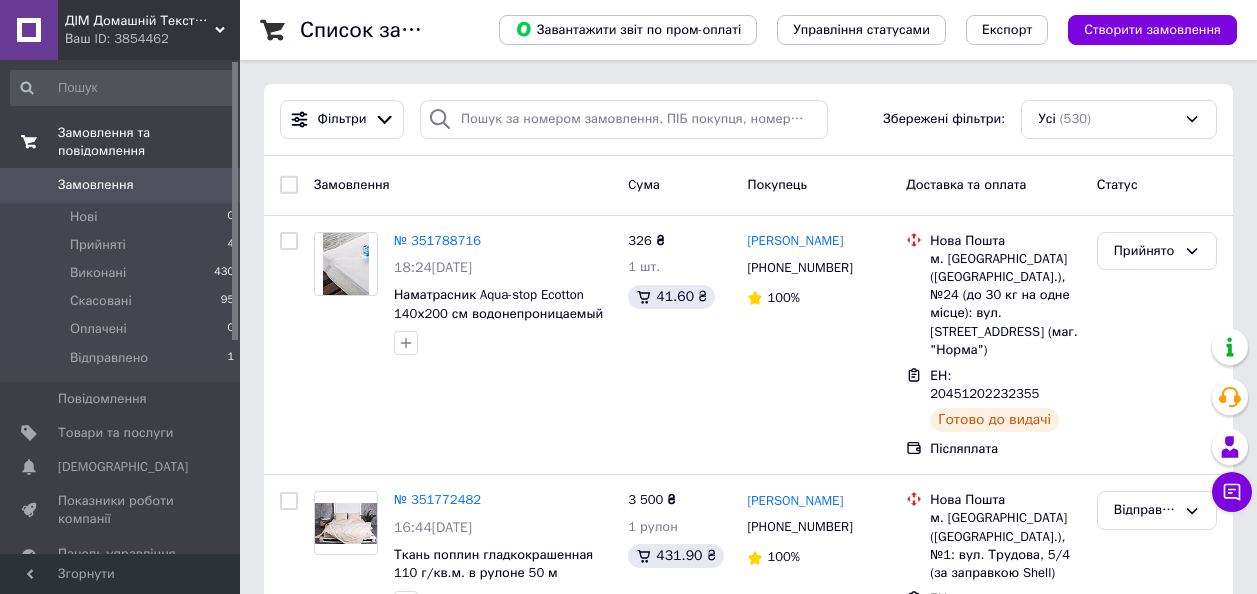 scroll, scrollTop: 0, scrollLeft: 0, axis: both 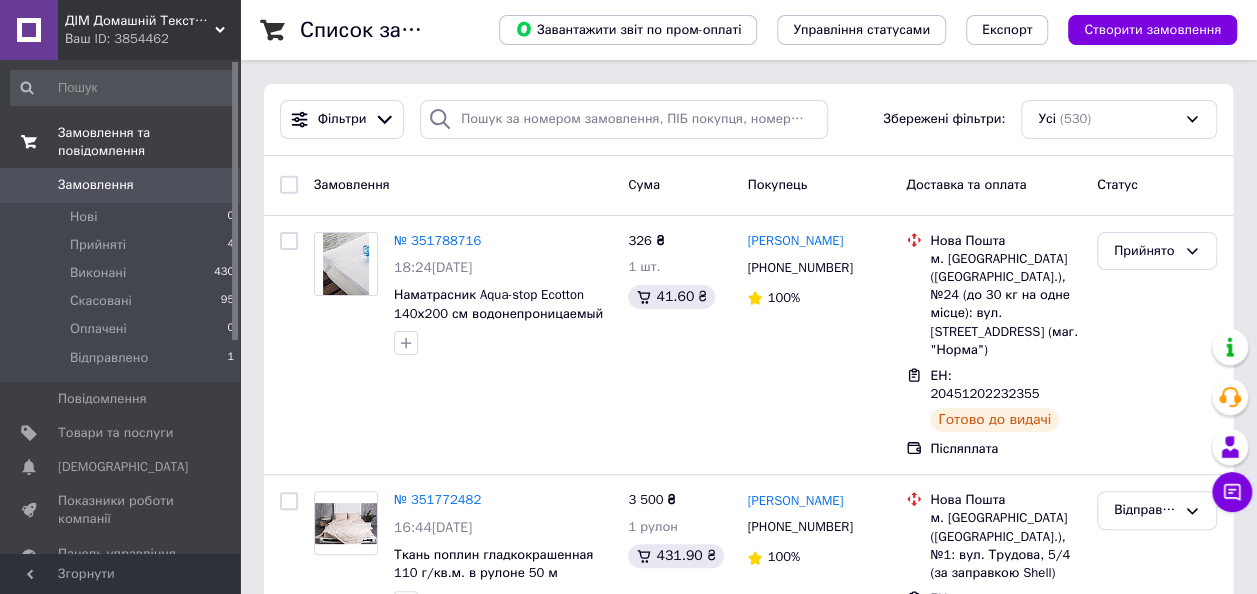 click on "Замовлення та повідомлення" at bounding box center (123, 142) 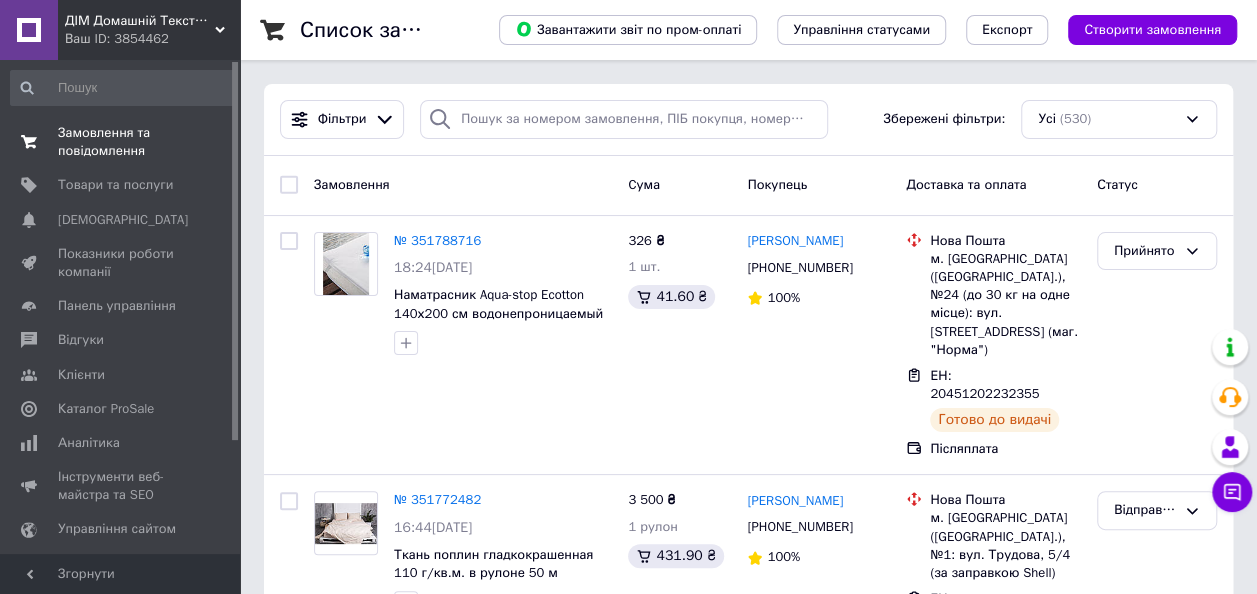 click on "Замовлення та повідомлення" at bounding box center (121, 142) 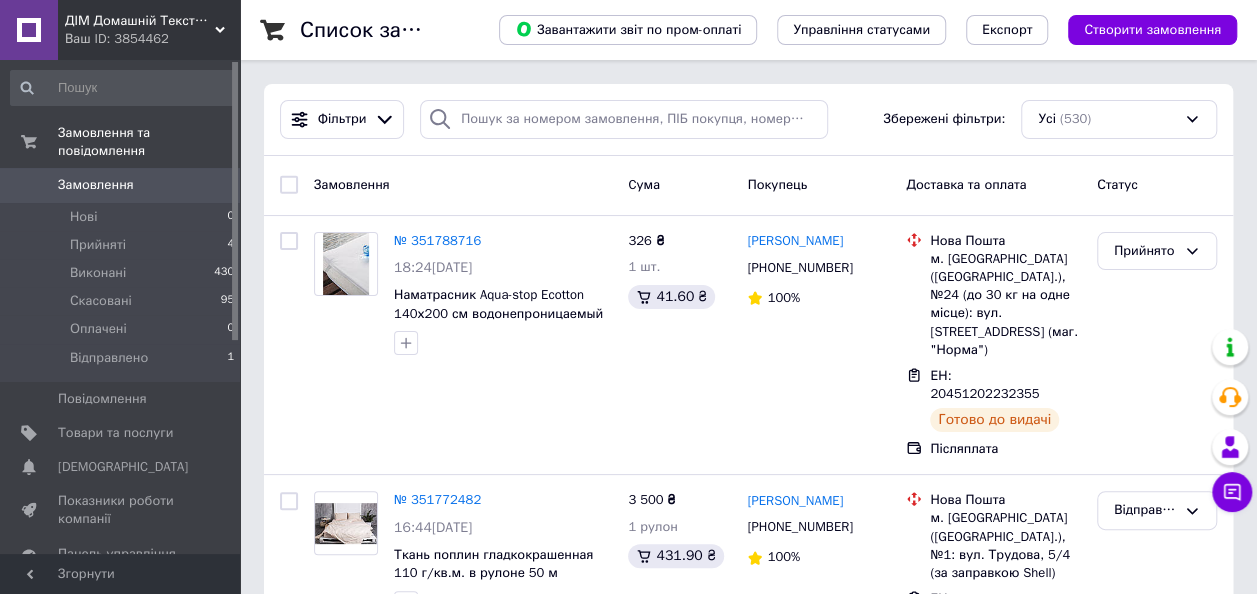 click on "Замовлення 0" at bounding box center [123, 185] 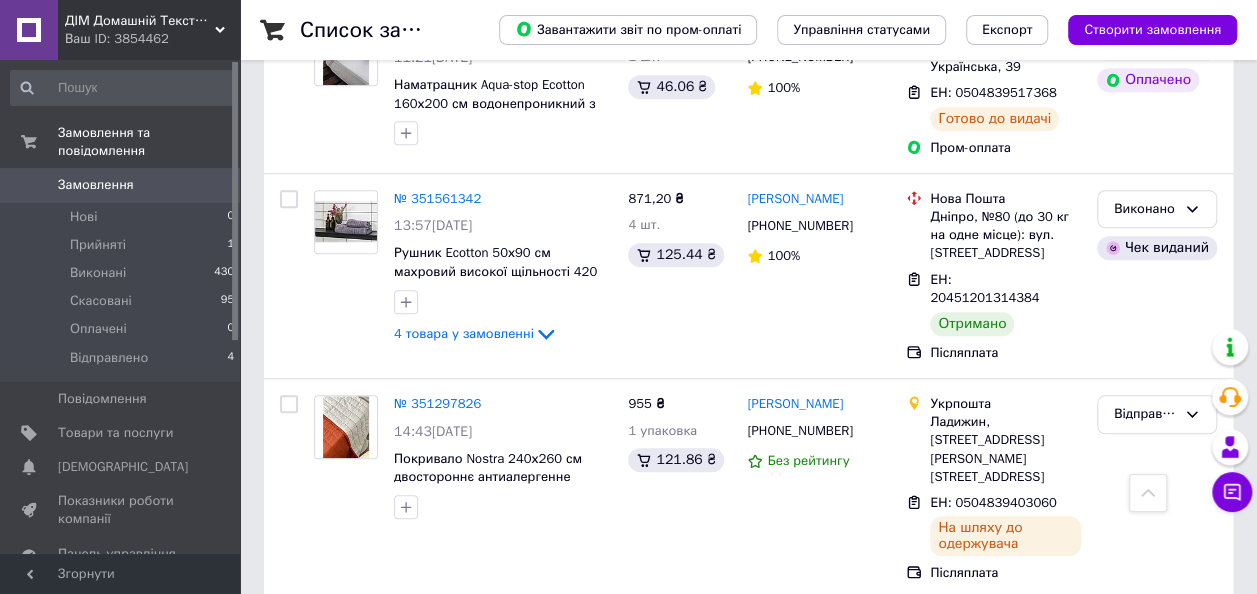 scroll, scrollTop: 700, scrollLeft: 0, axis: vertical 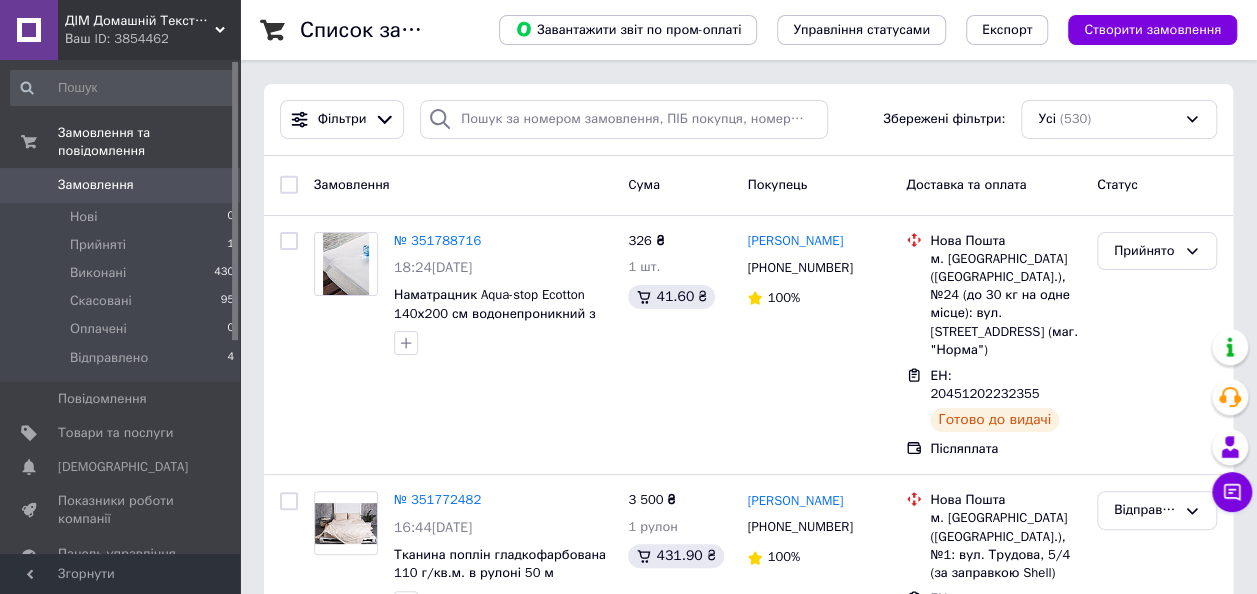 click on "Замовлення" at bounding box center [96, 185] 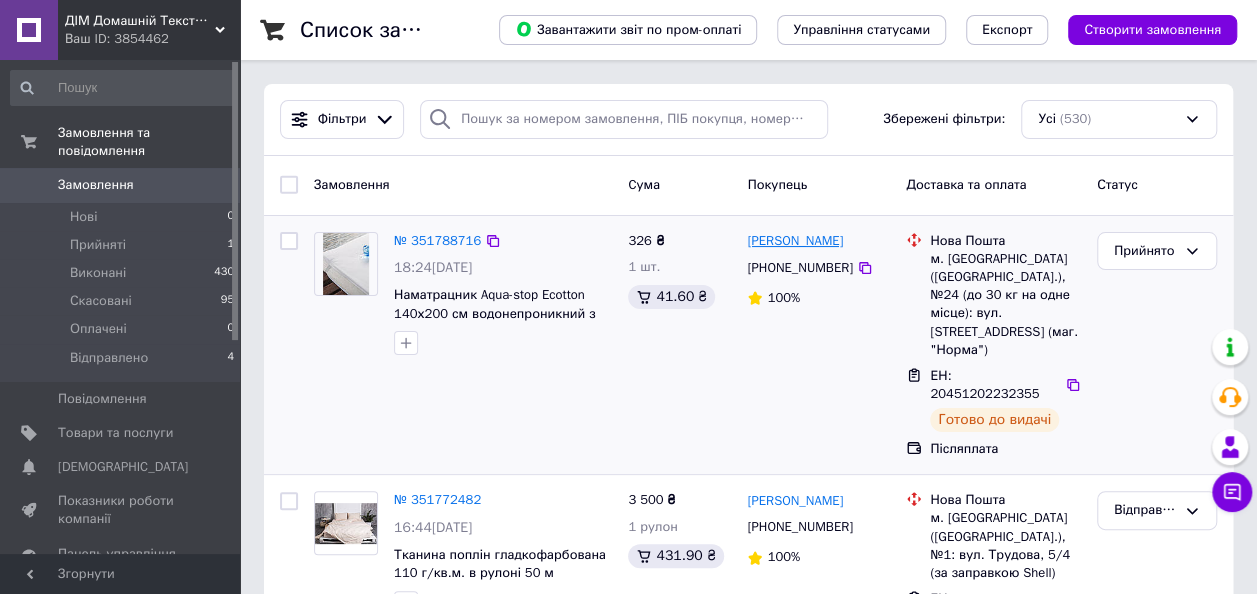 click on "[PERSON_NAME]" at bounding box center [795, 241] 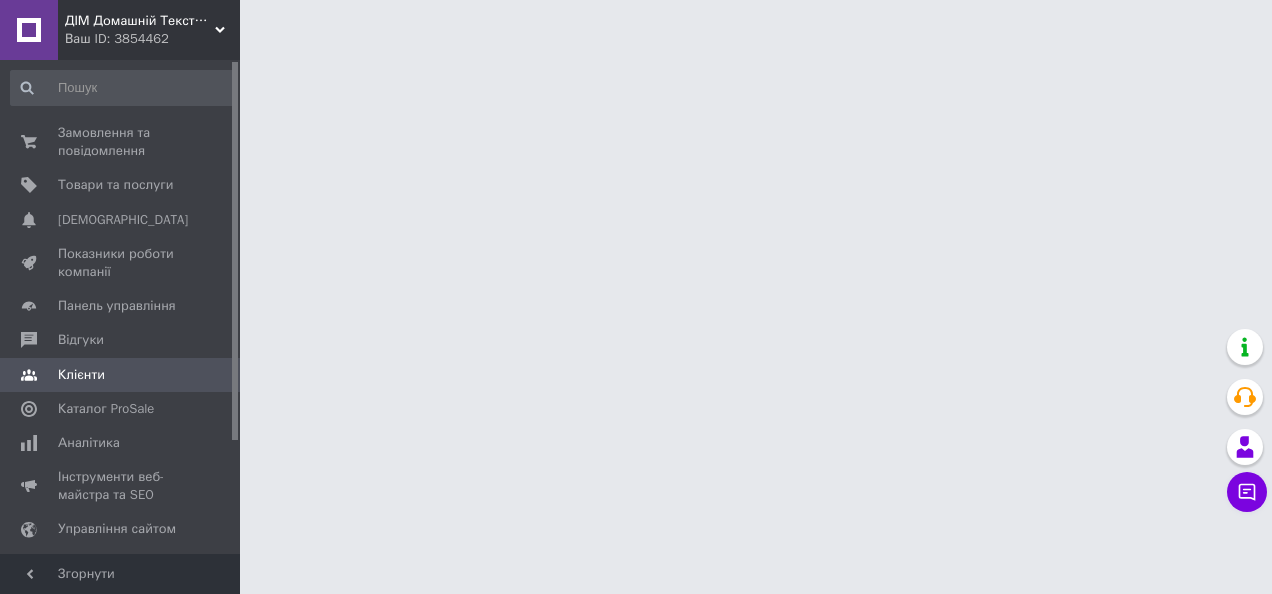 click on "ДІМ Домашній Текстиль та Організація простору Ваш ID: 3854462 Сайт ДІМ Домашній Текстиль та Організаці... Кабінет покупця Перевірити стан системи Сторінка на порталі Довідка Вийти Замовлення та повідомлення 0 0 Товари та послуги Сповіщення 0 0 Показники роботи компанії Панель управління Відгуки Клієнти Каталог ProSale Аналітика Інструменти веб-майстра та SEO Управління сайтом Гаманець компанії [PERSON_NAME] Тарифи та рахунки Prom топ Згорнути" at bounding box center [636, 25] 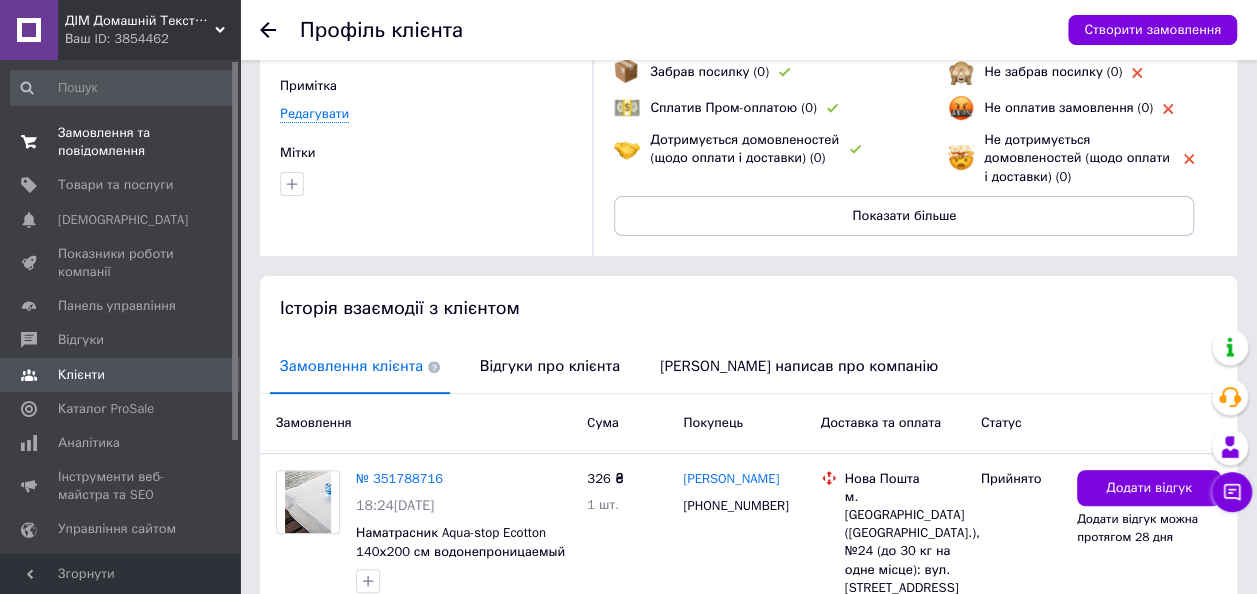 scroll, scrollTop: 0, scrollLeft: 0, axis: both 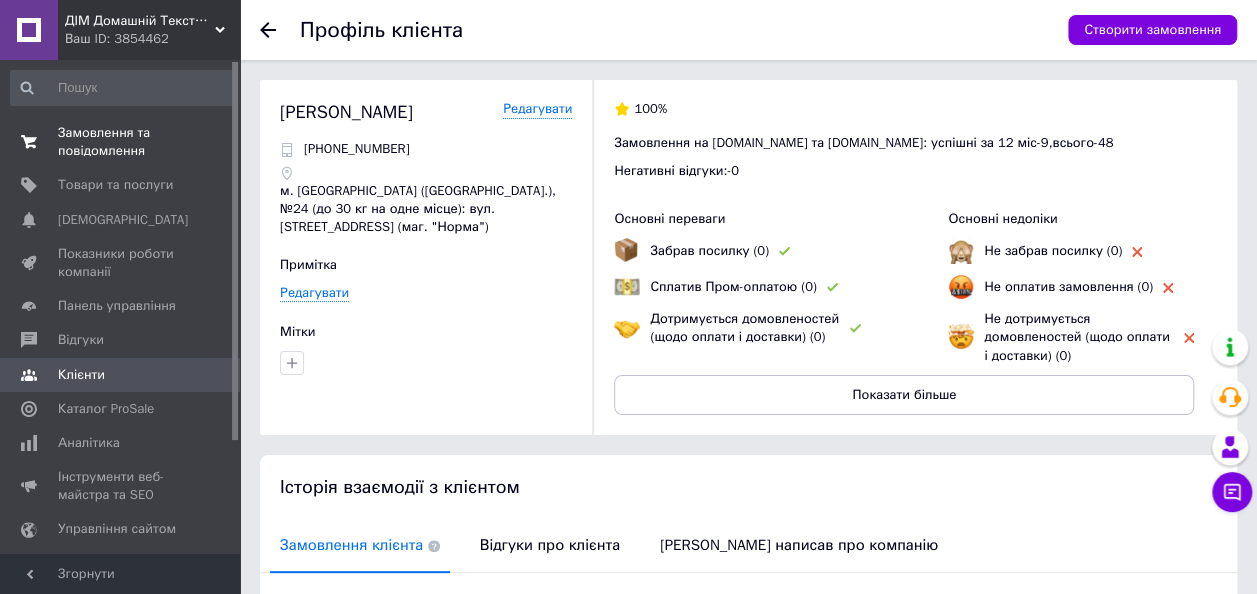 click on "Замовлення та повідомлення" at bounding box center (121, 142) 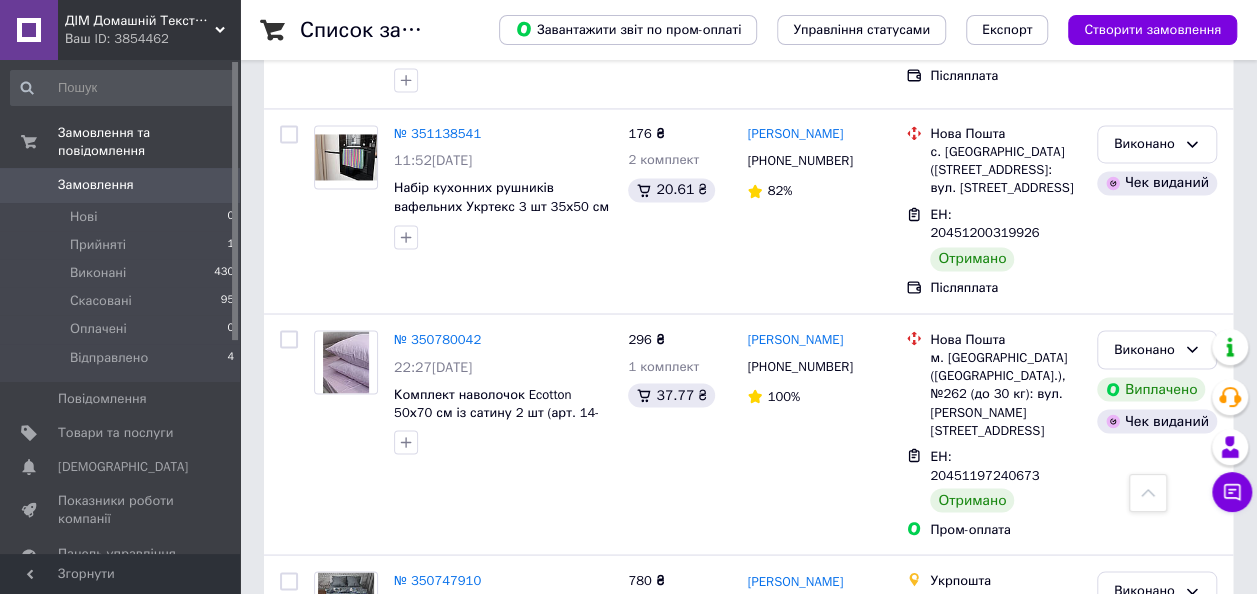 scroll, scrollTop: 1600, scrollLeft: 0, axis: vertical 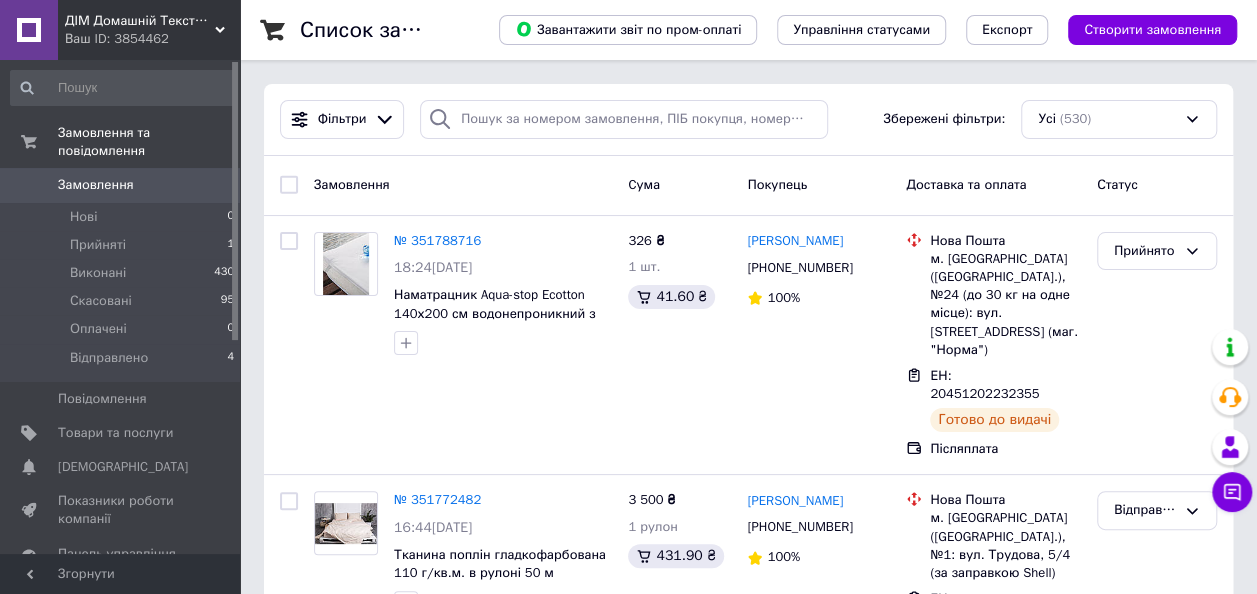 click on "Замовлення 0" at bounding box center (123, 185) 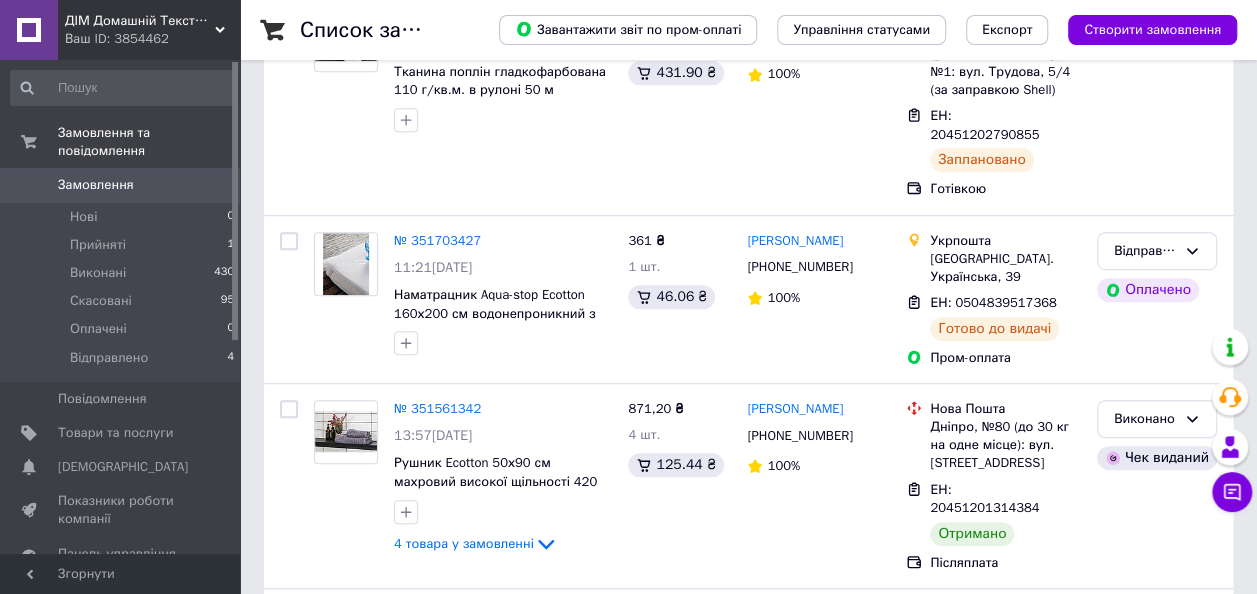 scroll, scrollTop: 500, scrollLeft: 0, axis: vertical 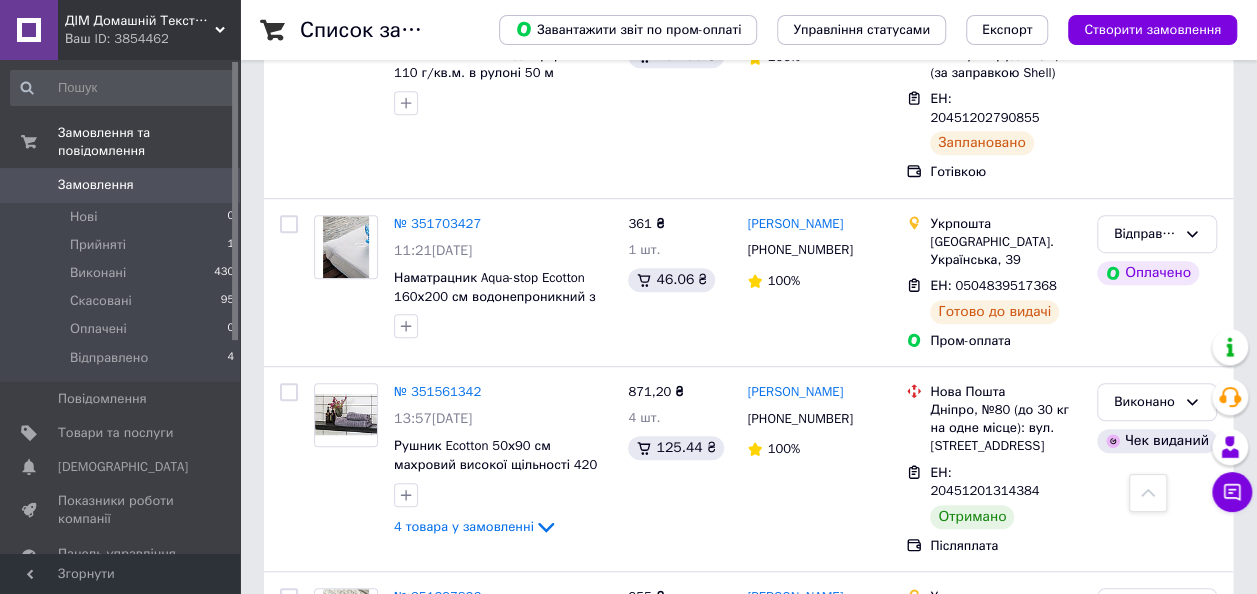 click on "0" at bounding box center (212, 185) 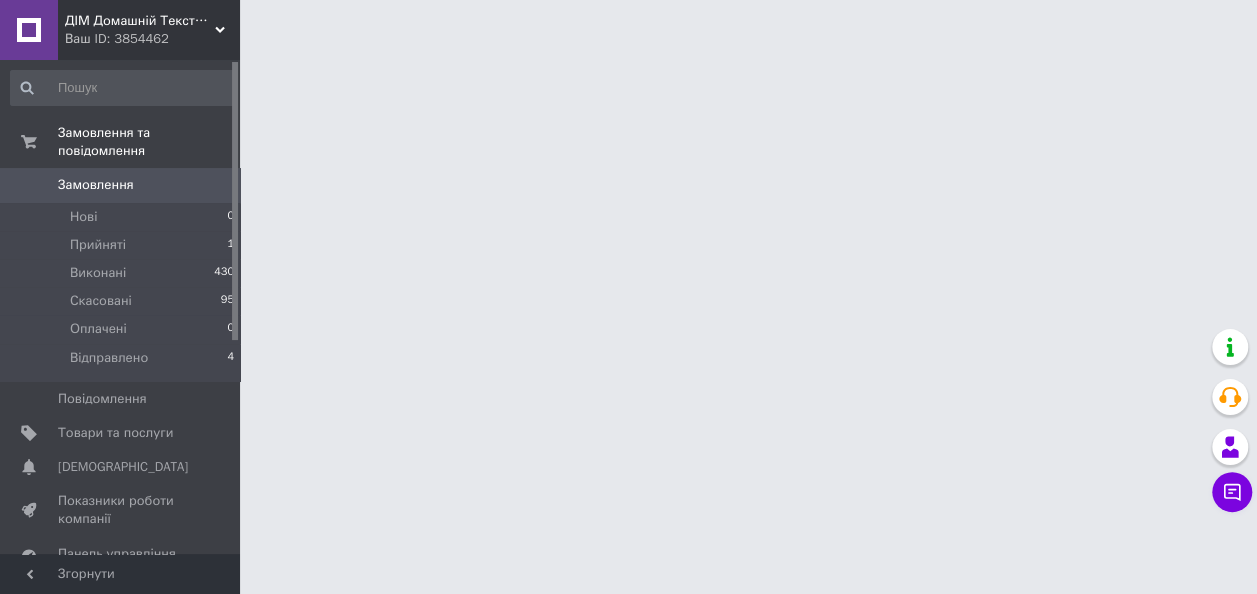 scroll, scrollTop: 0, scrollLeft: 0, axis: both 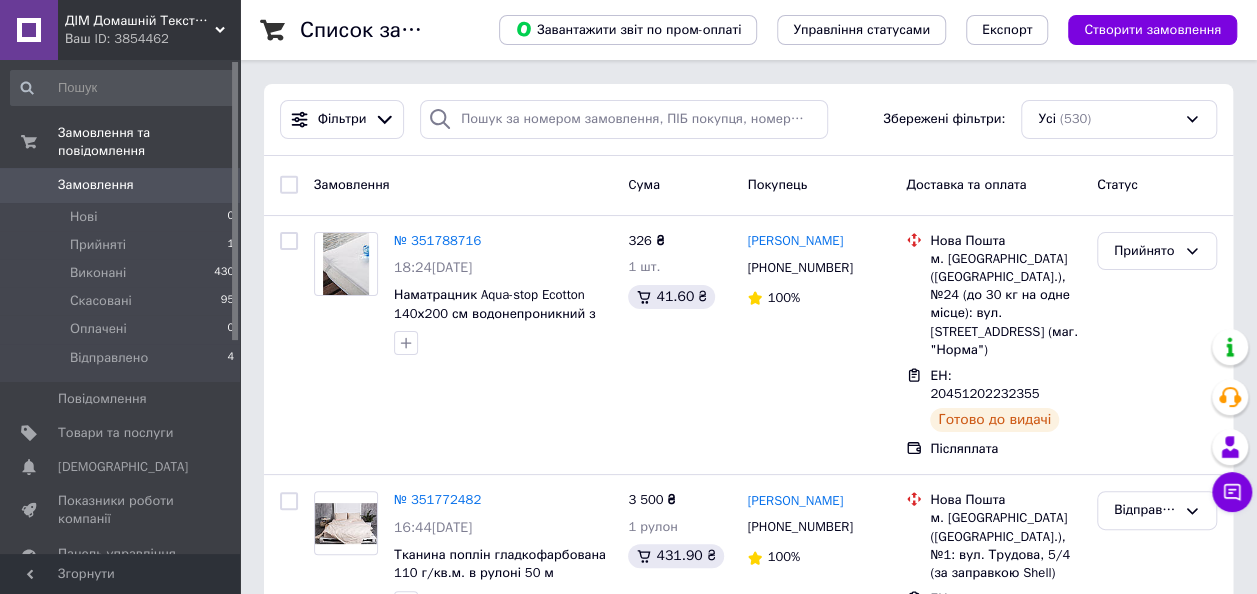 click on "Замовлення 0" at bounding box center (123, 185) 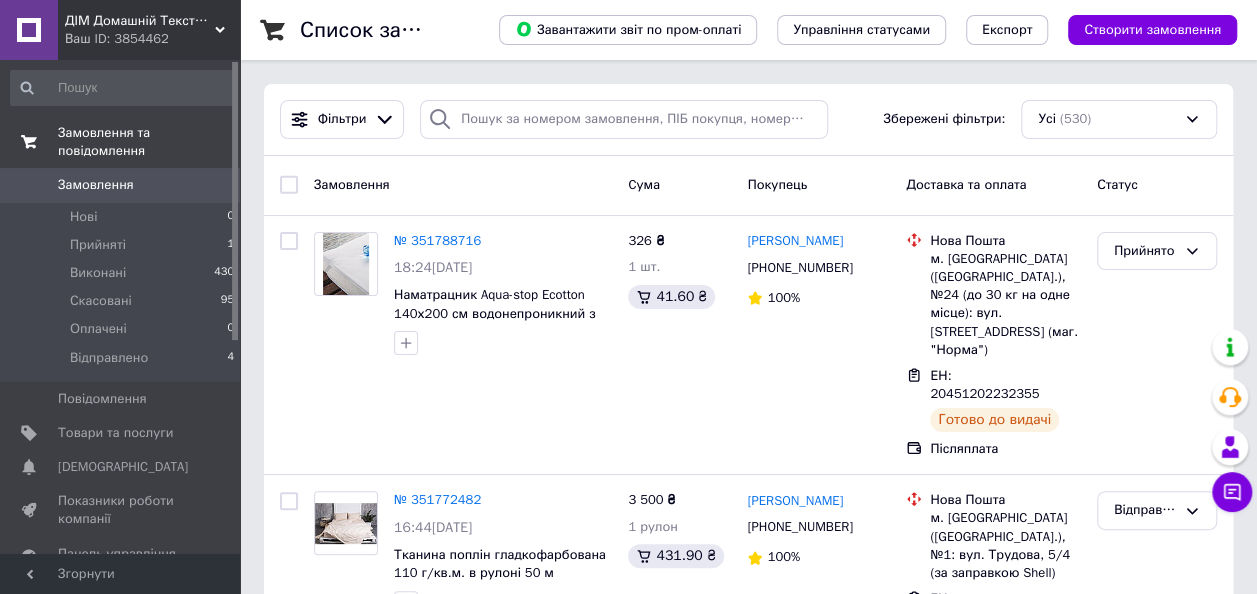 click on "Замовлення та повідомлення" at bounding box center (149, 142) 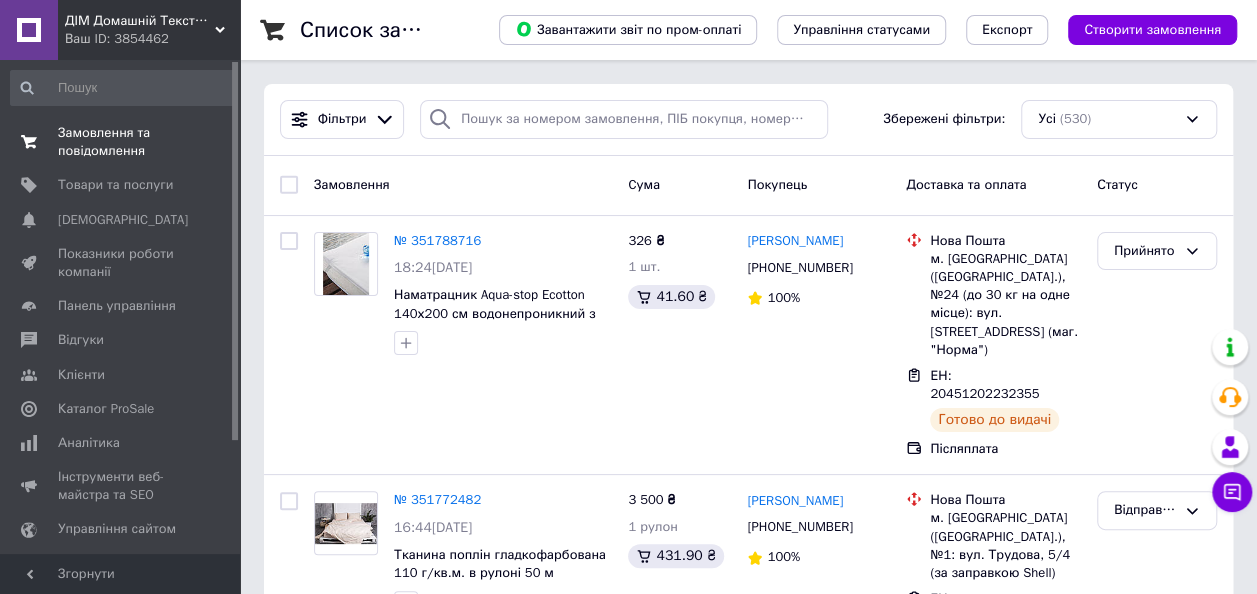 click on "0 0" at bounding box center [212, 142] 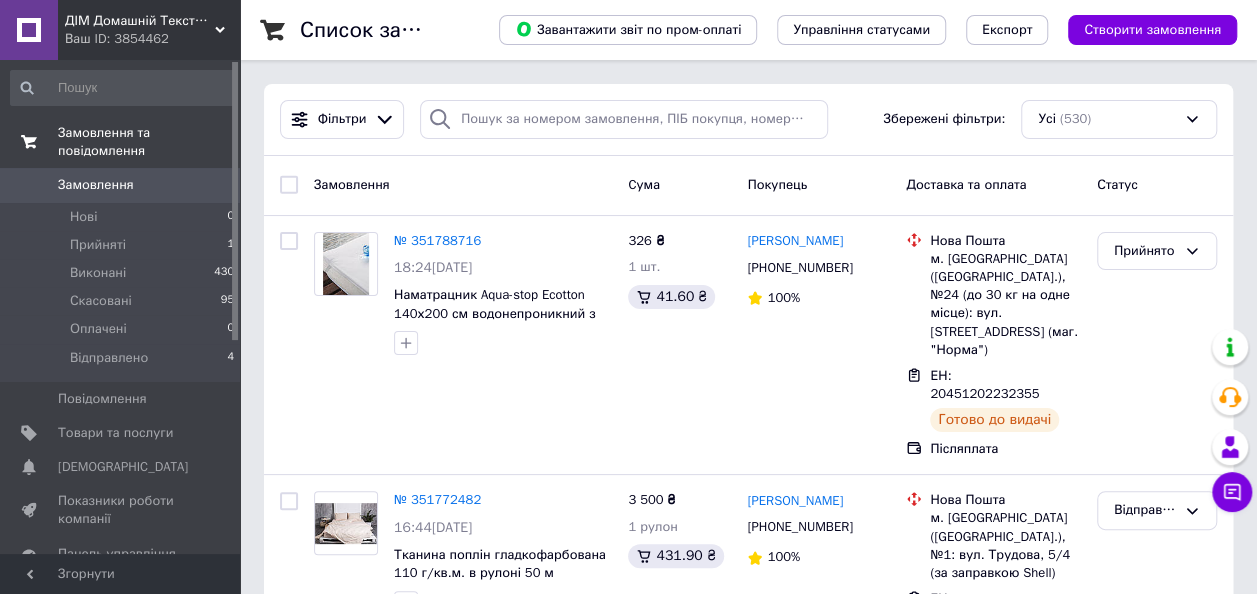 click on "0" at bounding box center (212, 185) 